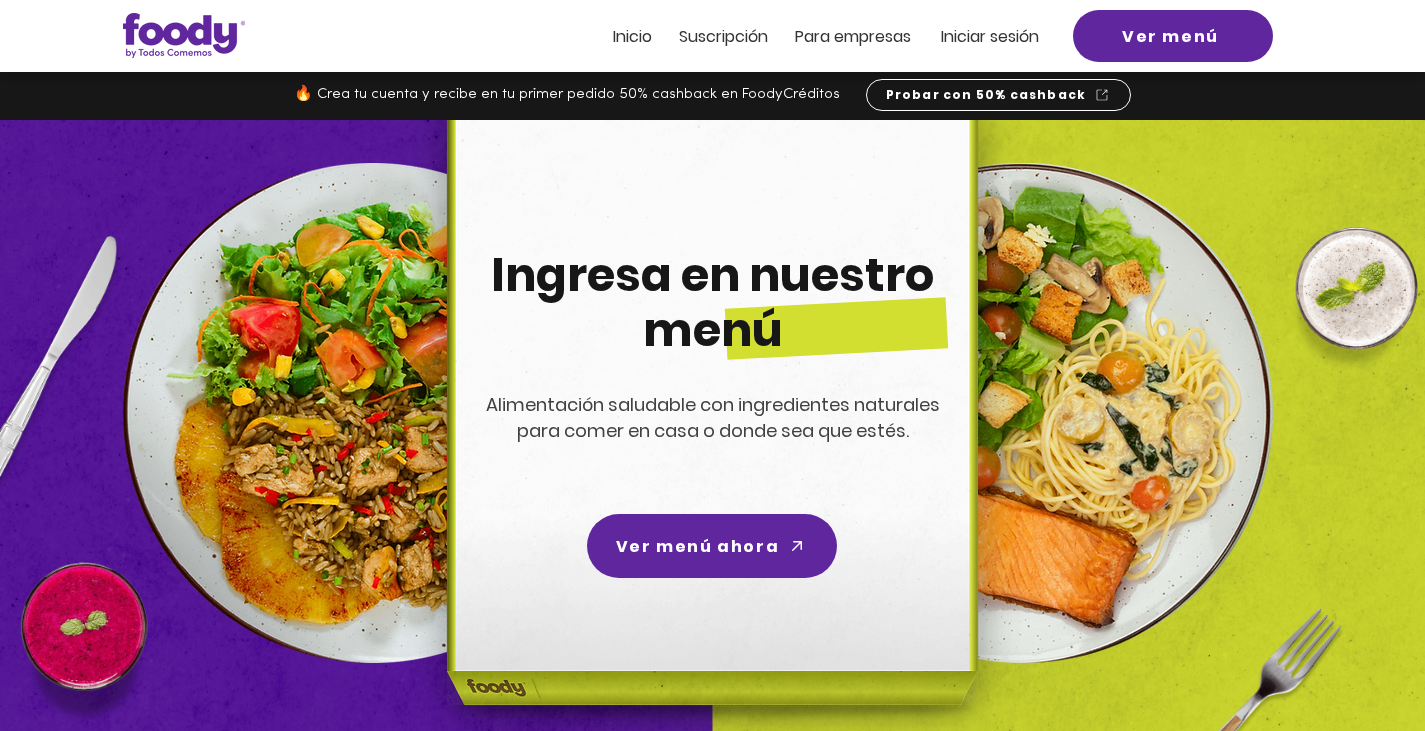 scroll, scrollTop: 0, scrollLeft: 0, axis: both 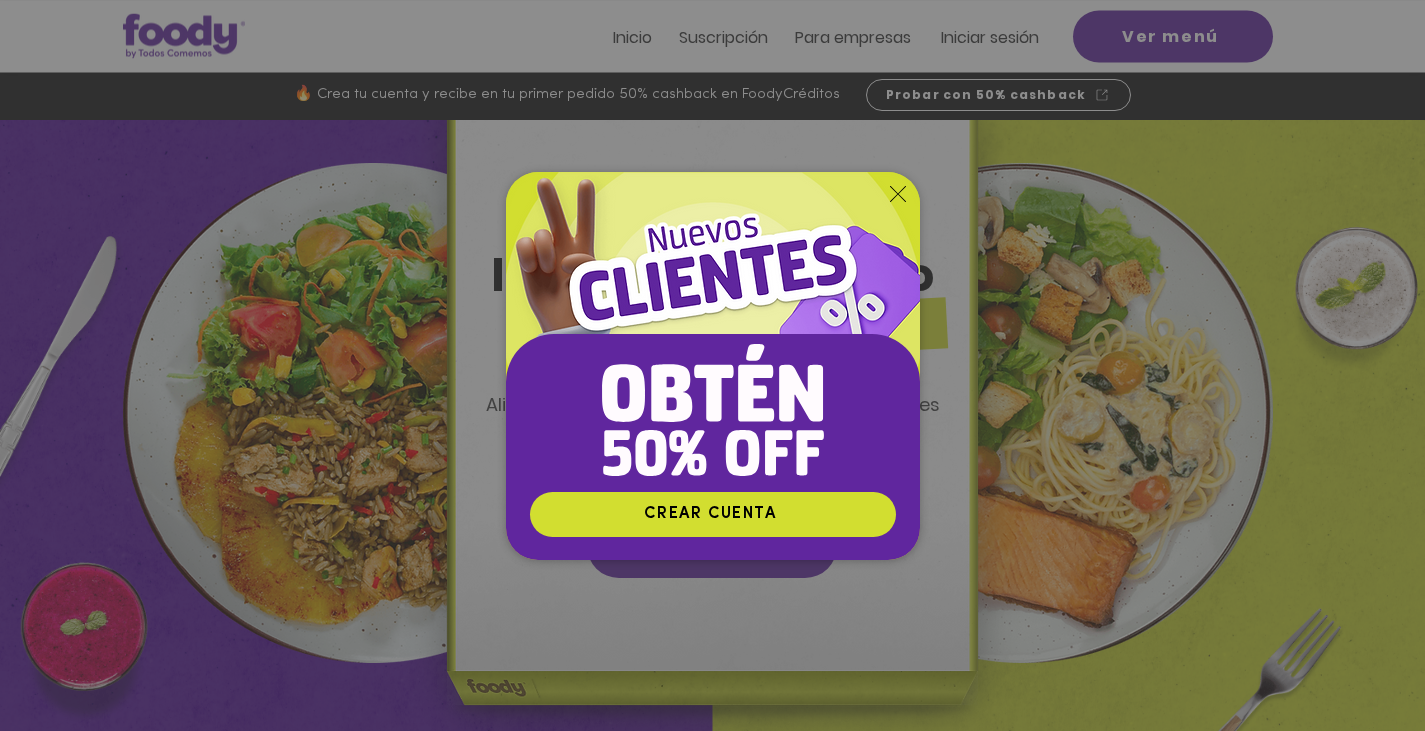 click at bounding box center [713, 331] 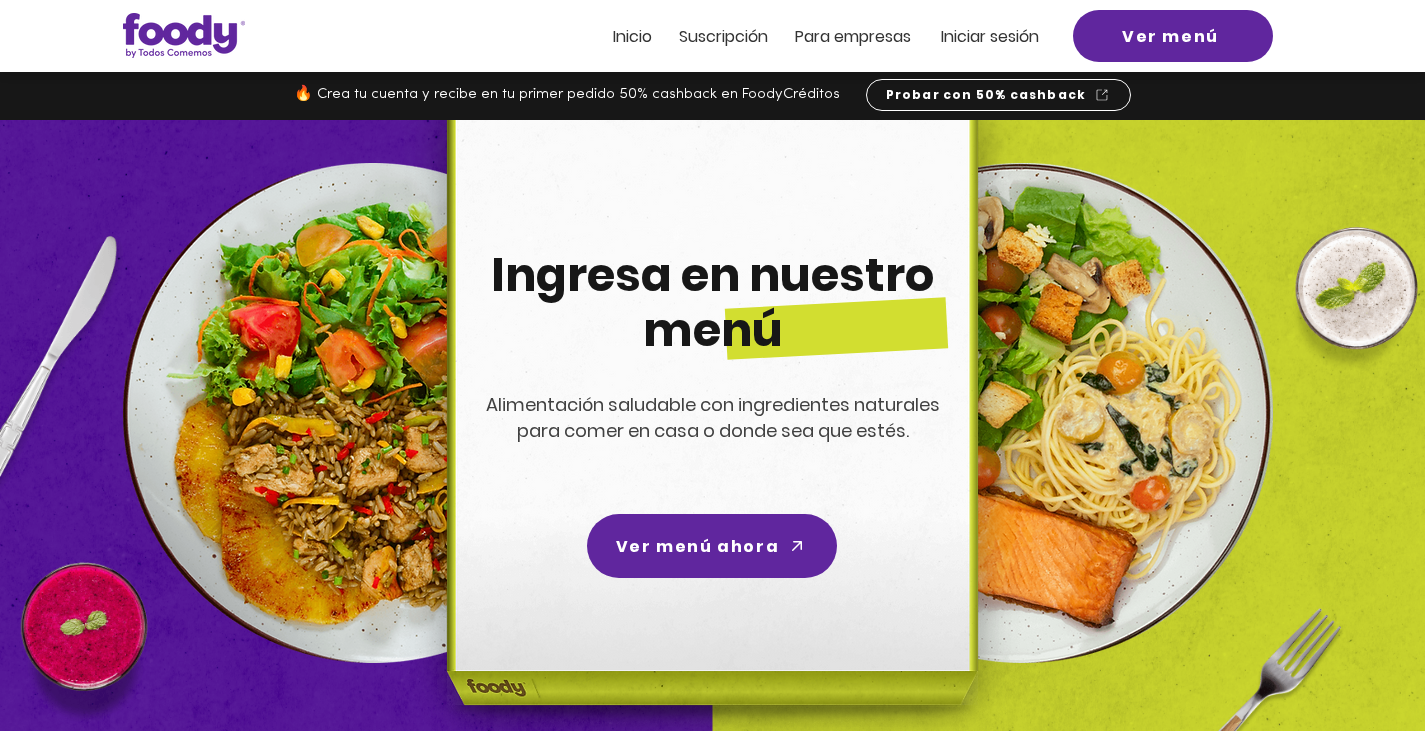 click on "Iniciar sesión" at bounding box center (990, 36) 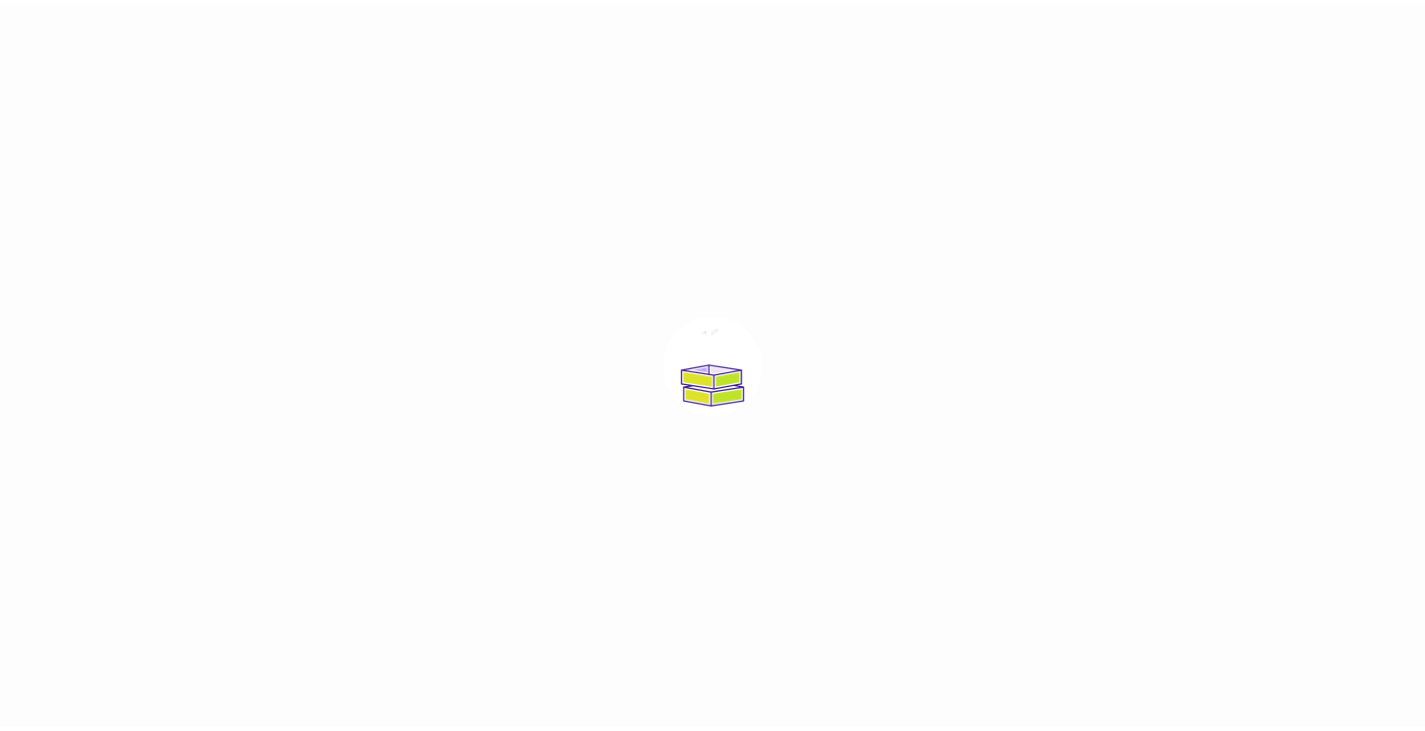 scroll, scrollTop: 0, scrollLeft: 0, axis: both 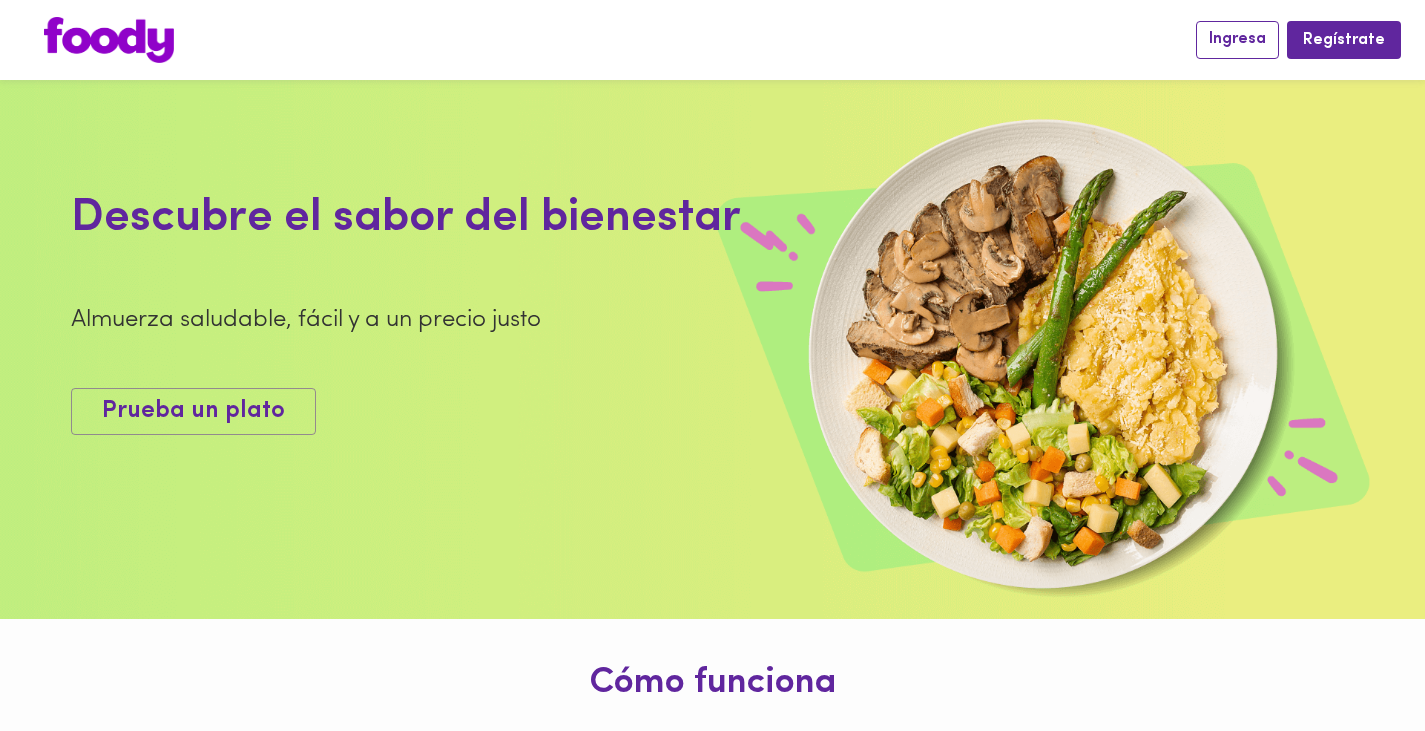 click on "Ingresa" at bounding box center (1237, 39) 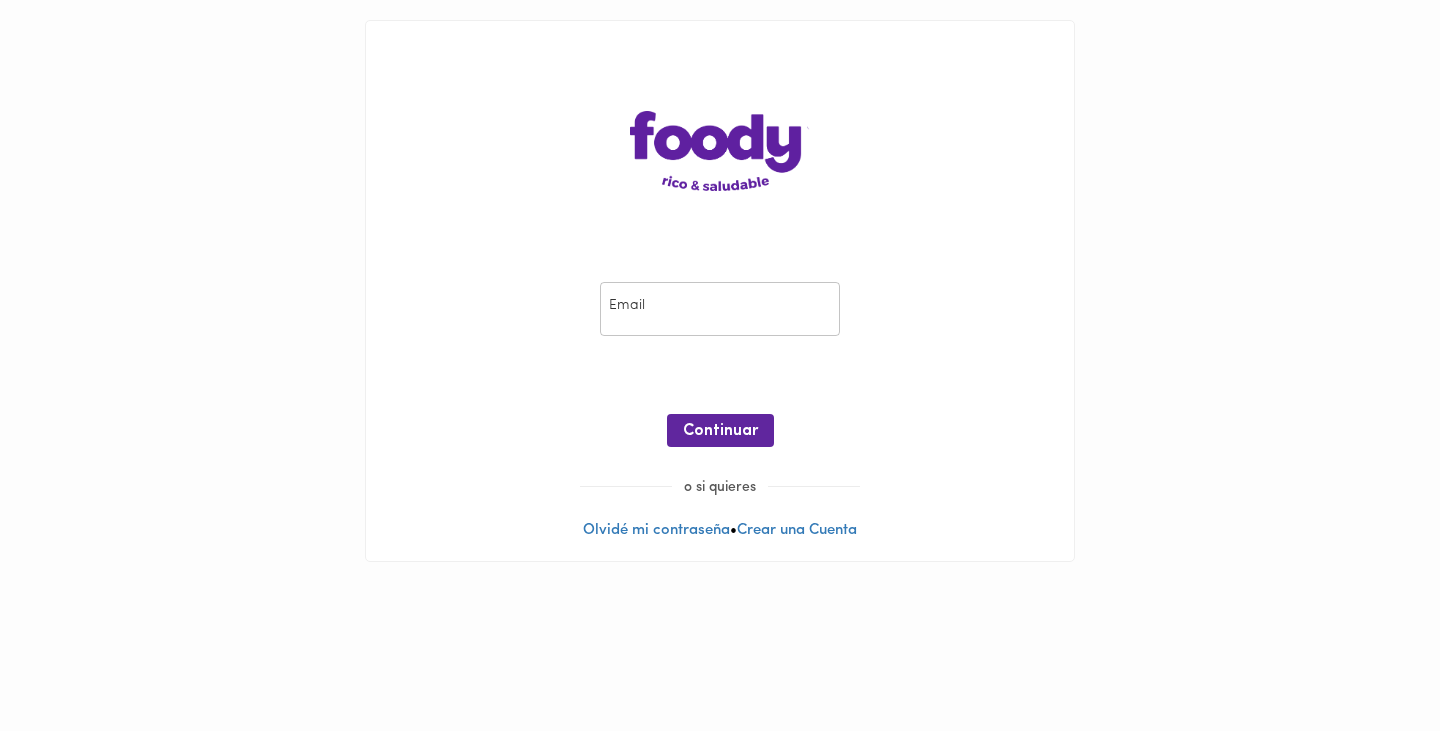 click at bounding box center (720, 309) 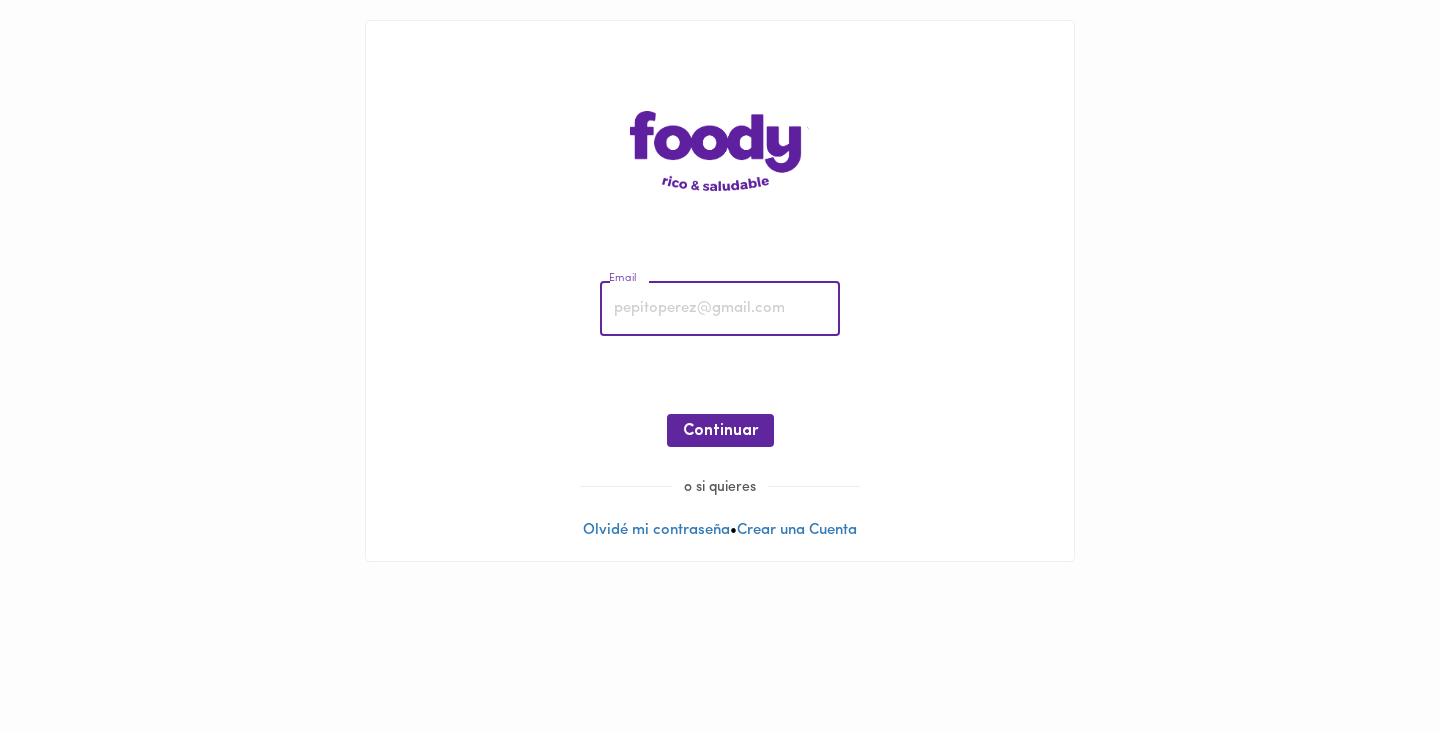 type on "andrespinedaherrera@gmail.com" 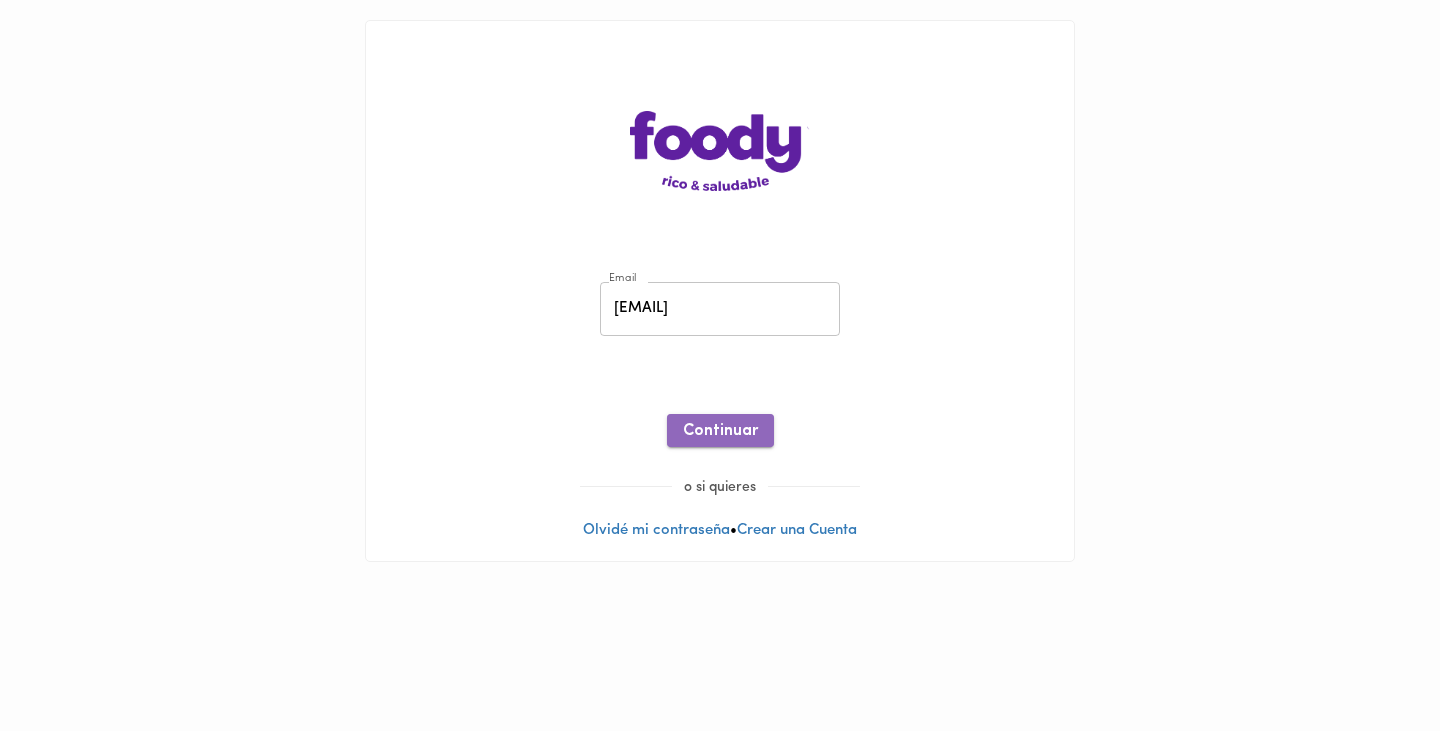 click on "Continuar" at bounding box center (720, 431) 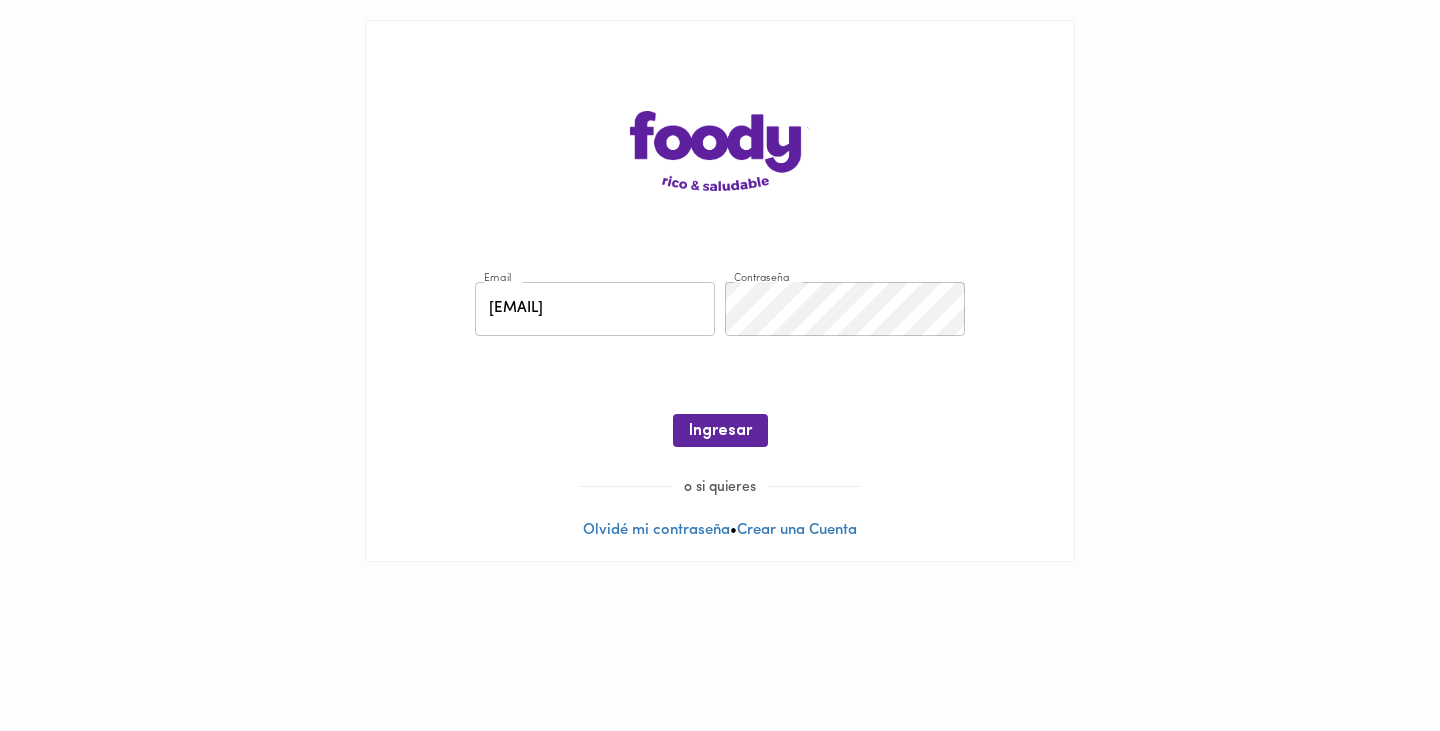 click on "Ingresar" at bounding box center (720, 431) 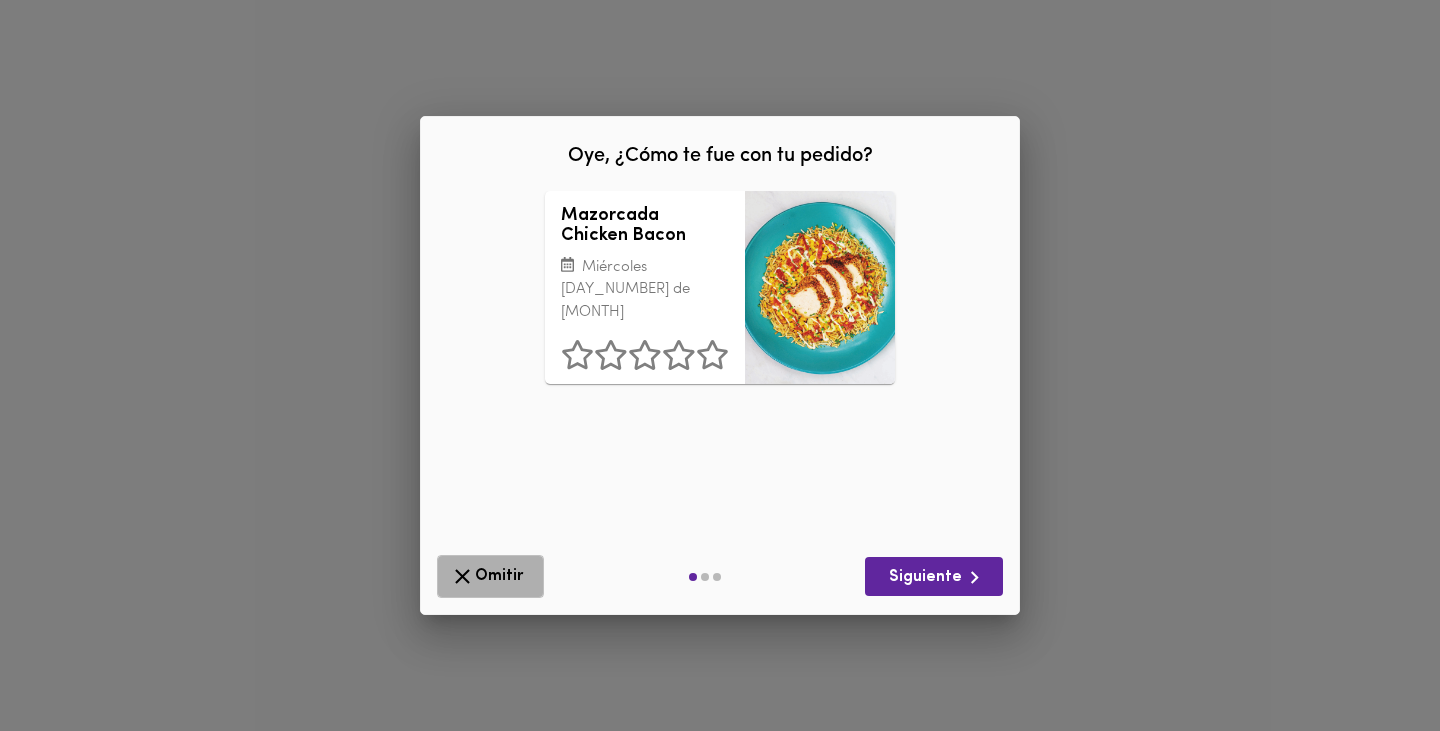 click on "Omitir" at bounding box center [490, 576] 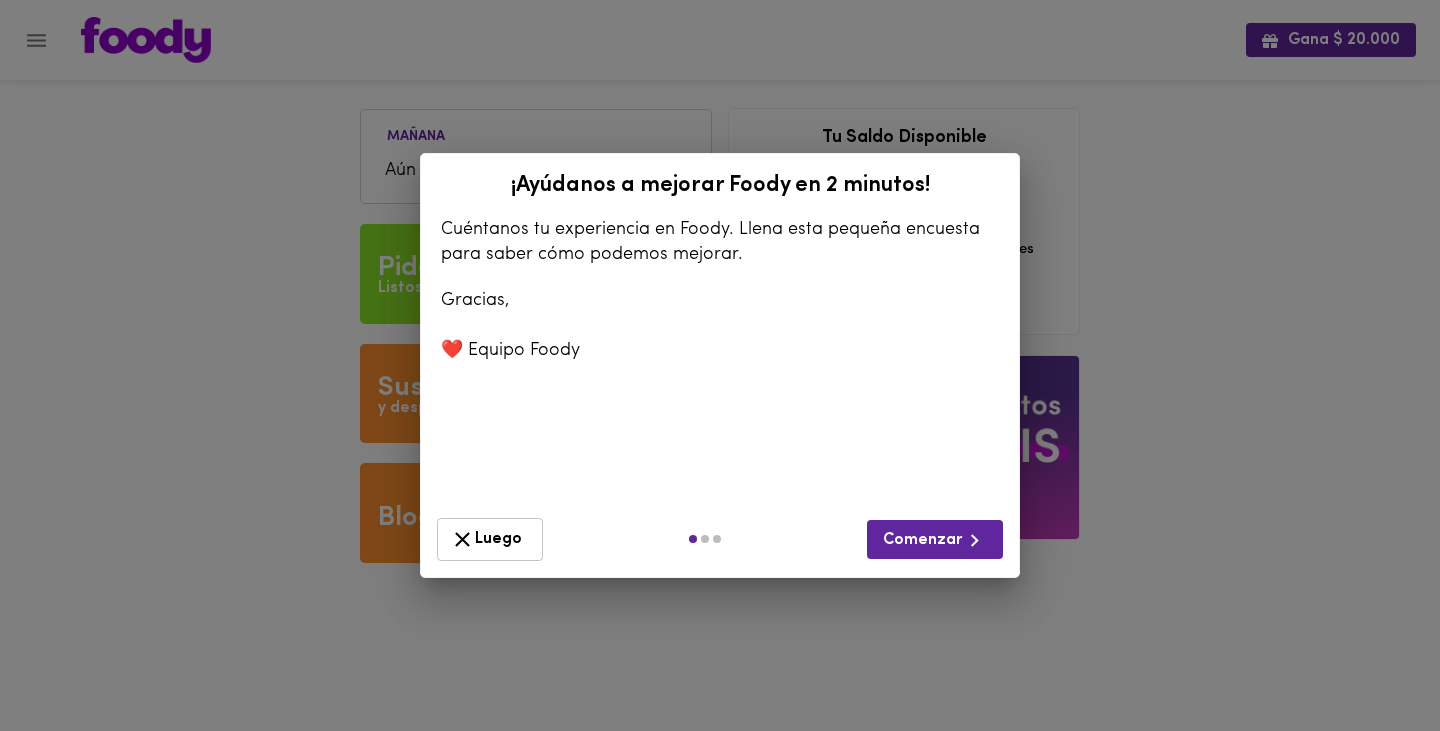 click on "Luego" at bounding box center [490, 539] 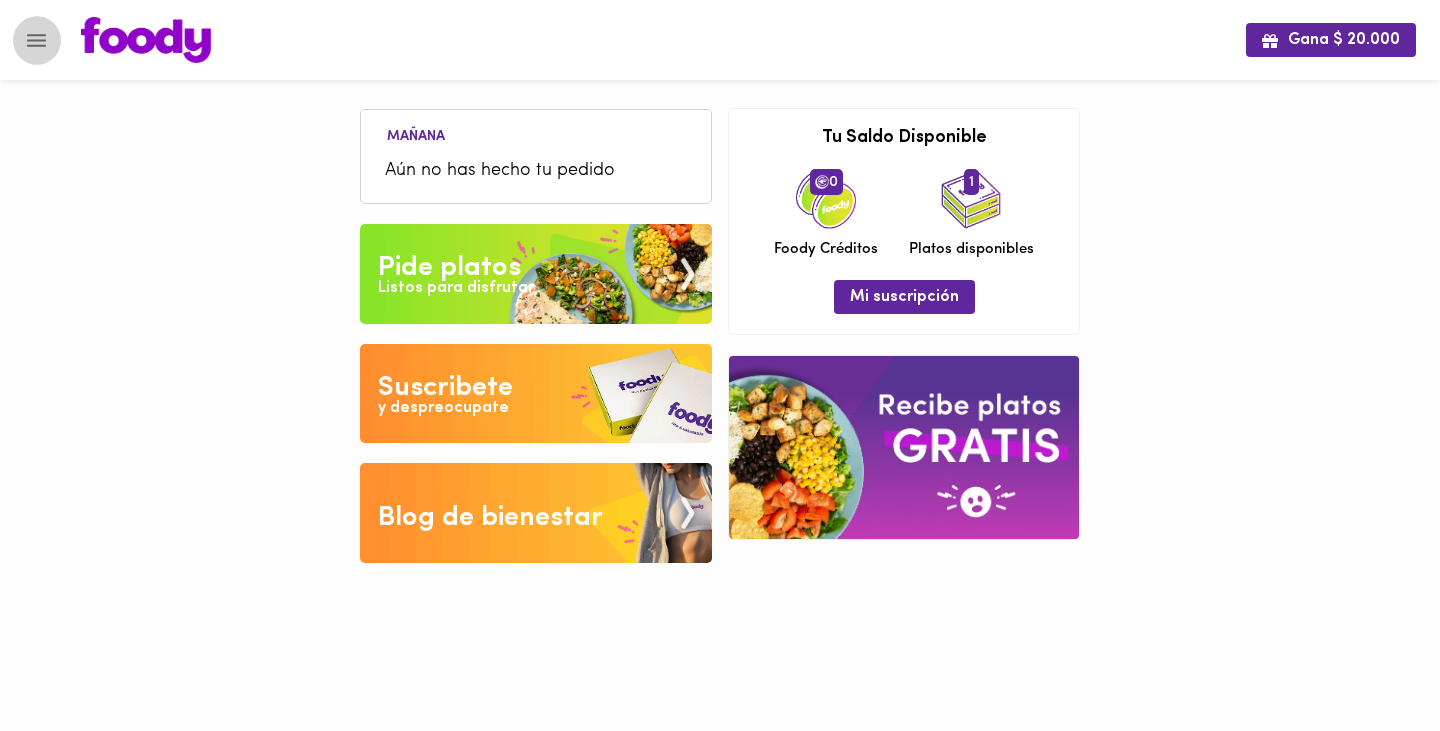click 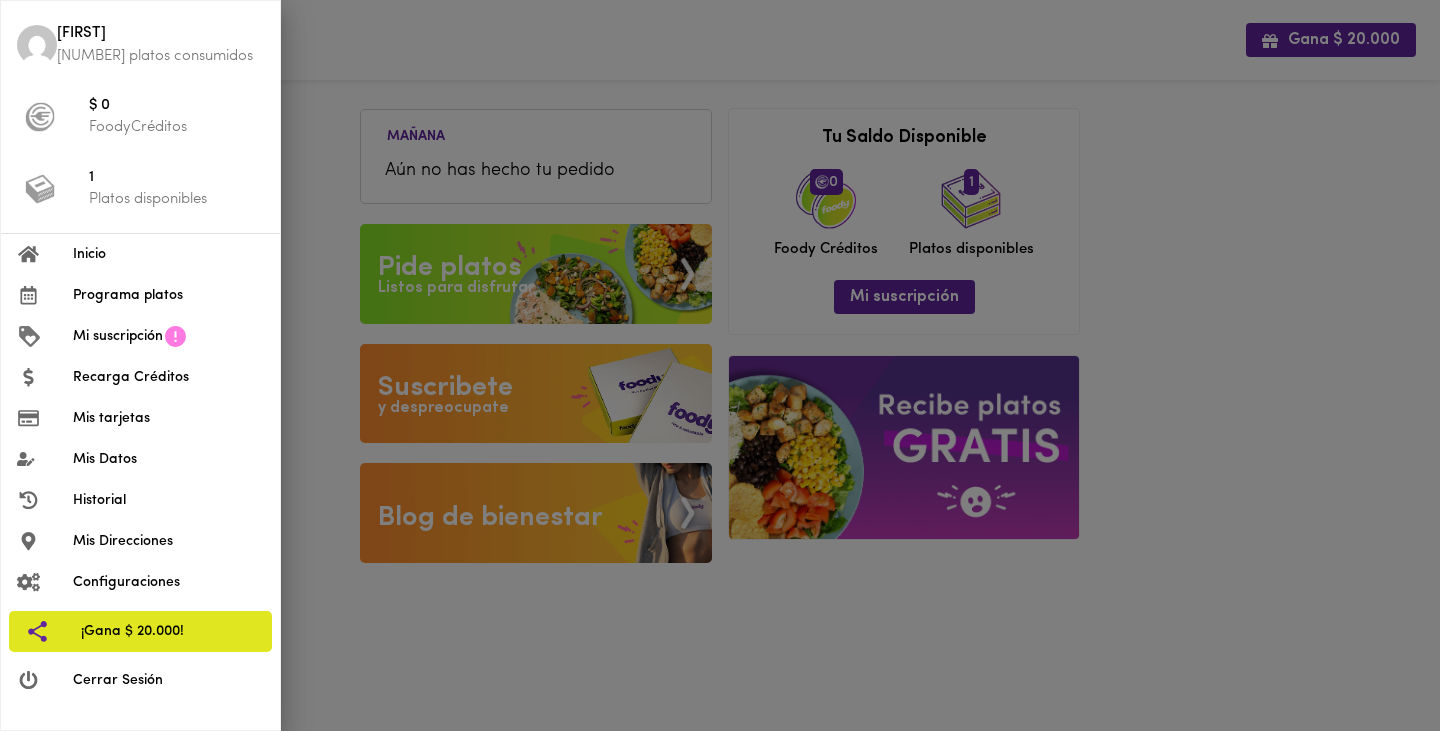click at bounding box center [720, 365] 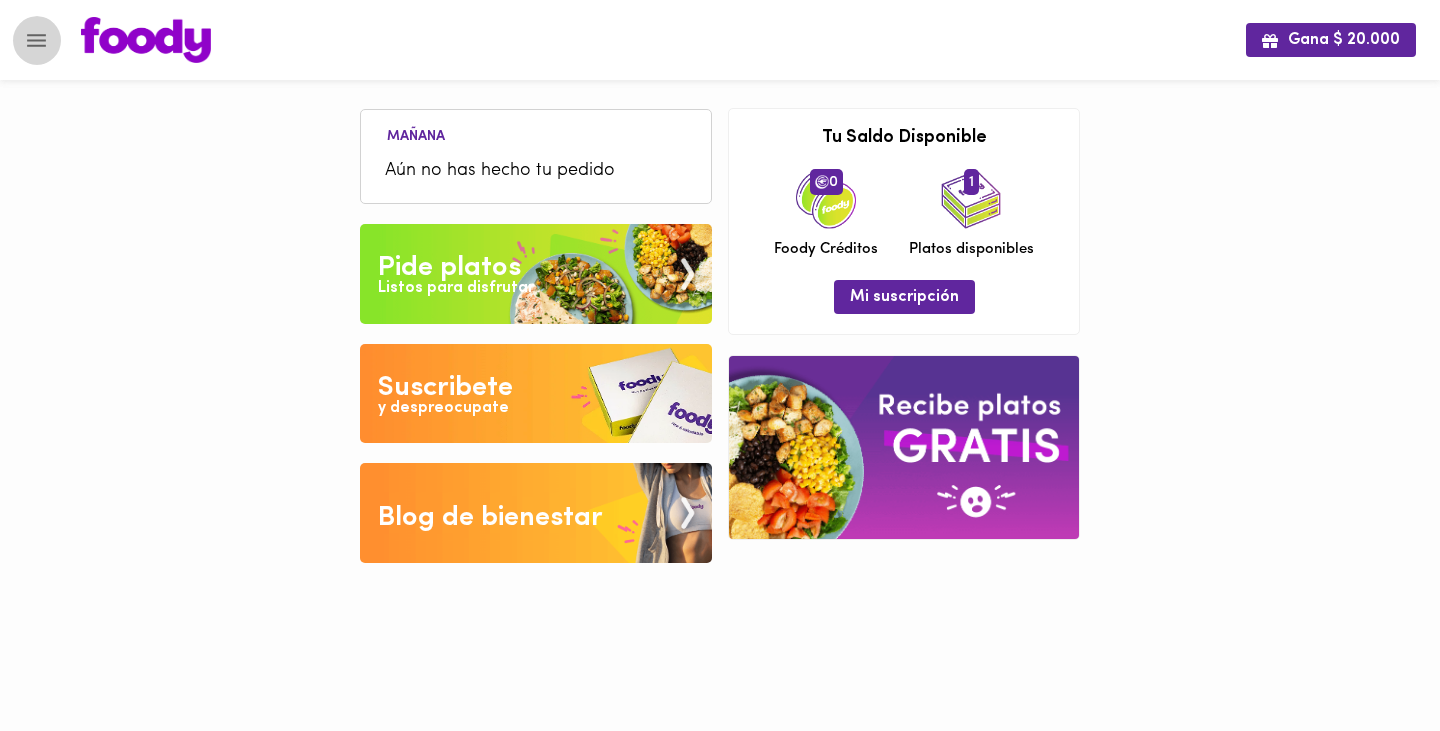 click 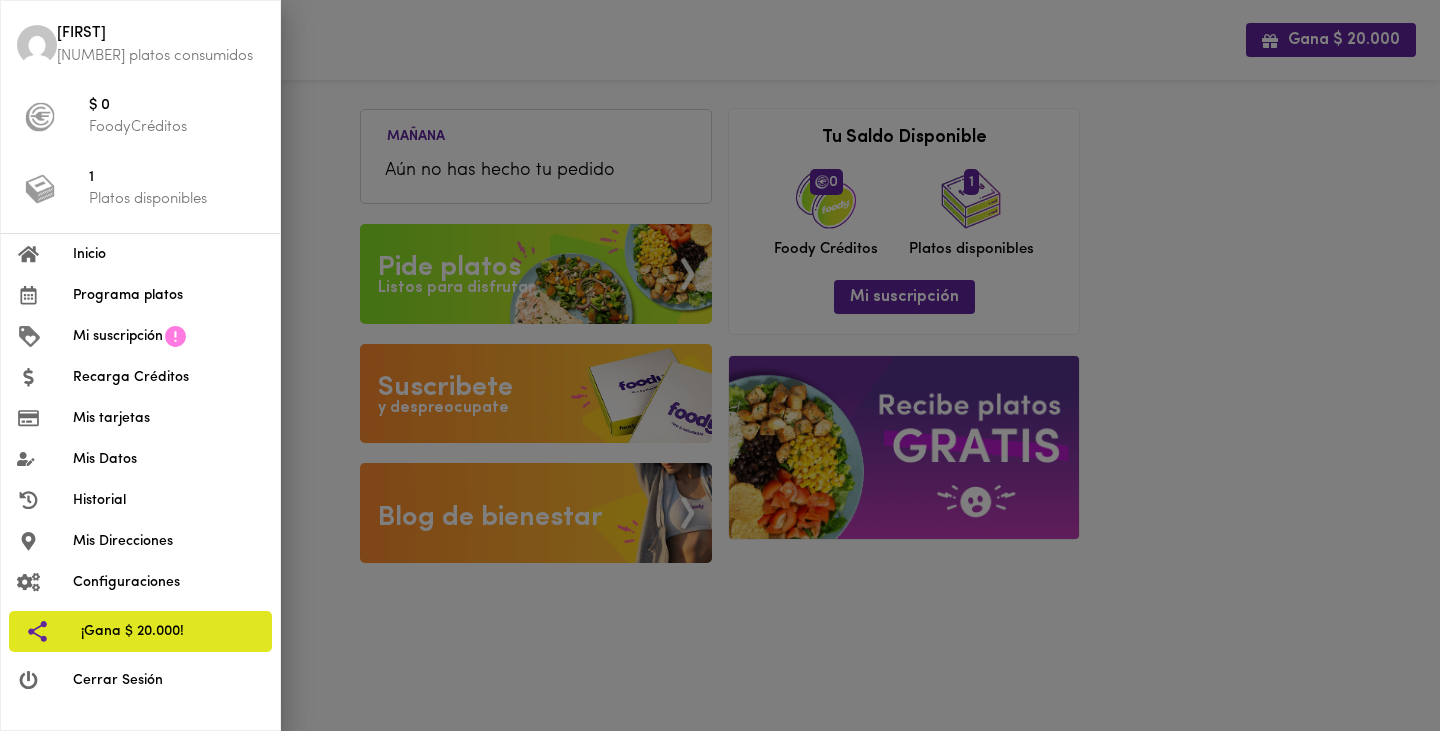 click on "Programa platos" at bounding box center (168, 295) 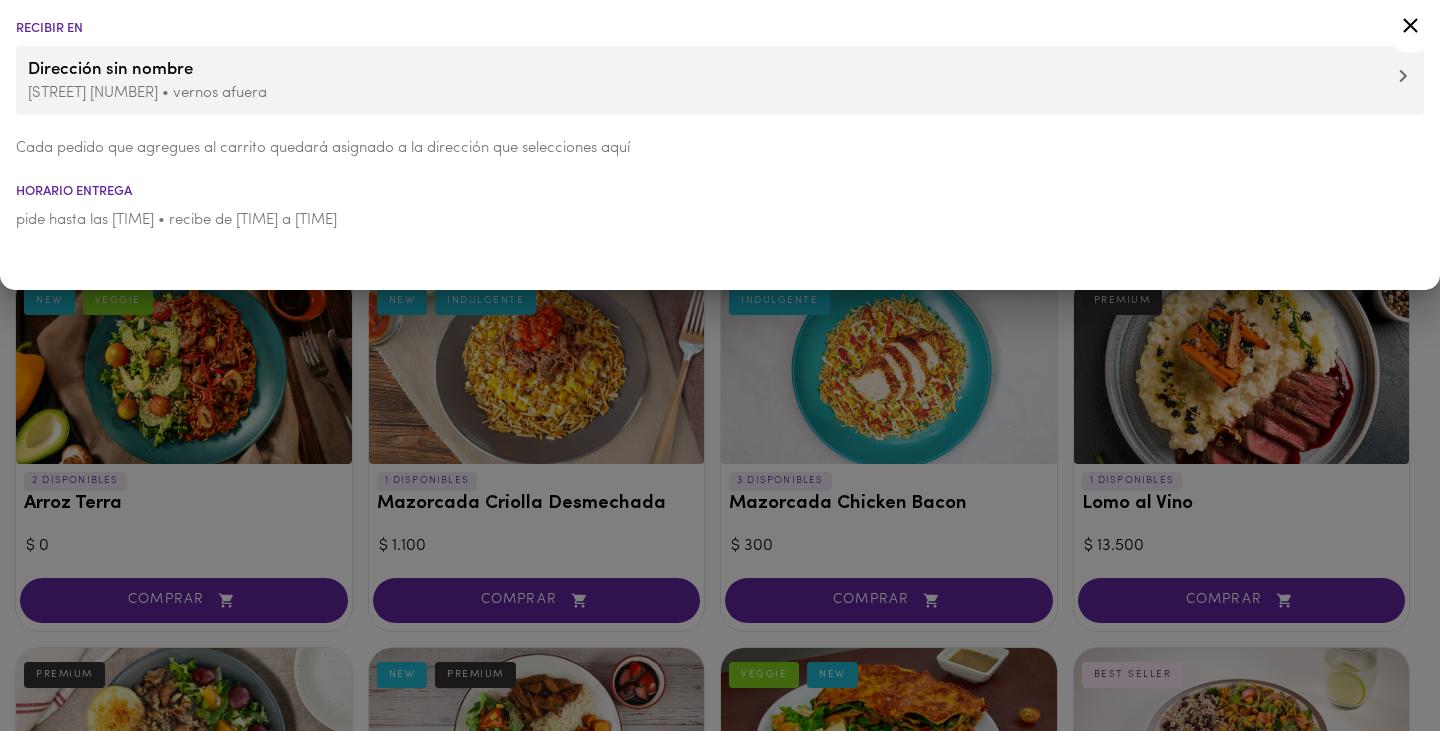 click 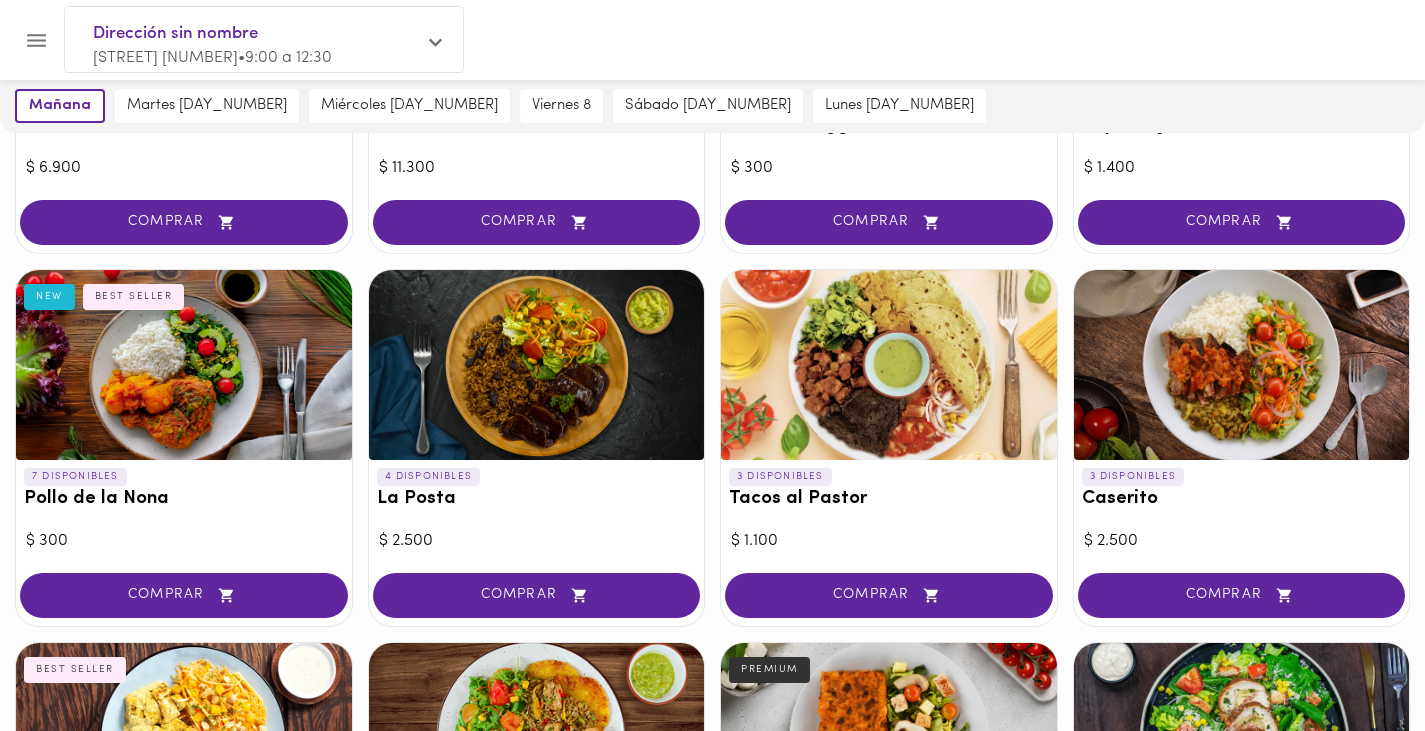 scroll, scrollTop: 761, scrollLeft: 0, axis: vertical 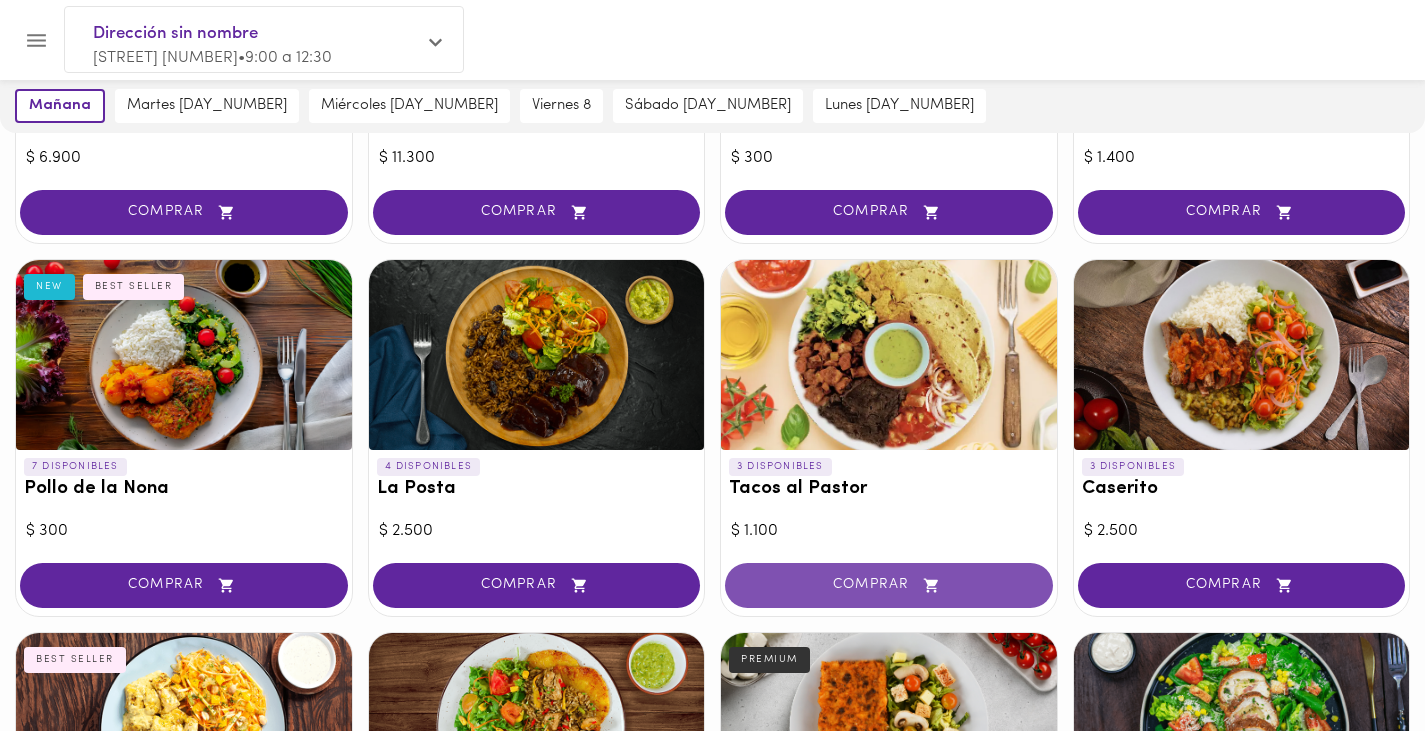 click on "COMPRAR" at bounding box center (889, 585) 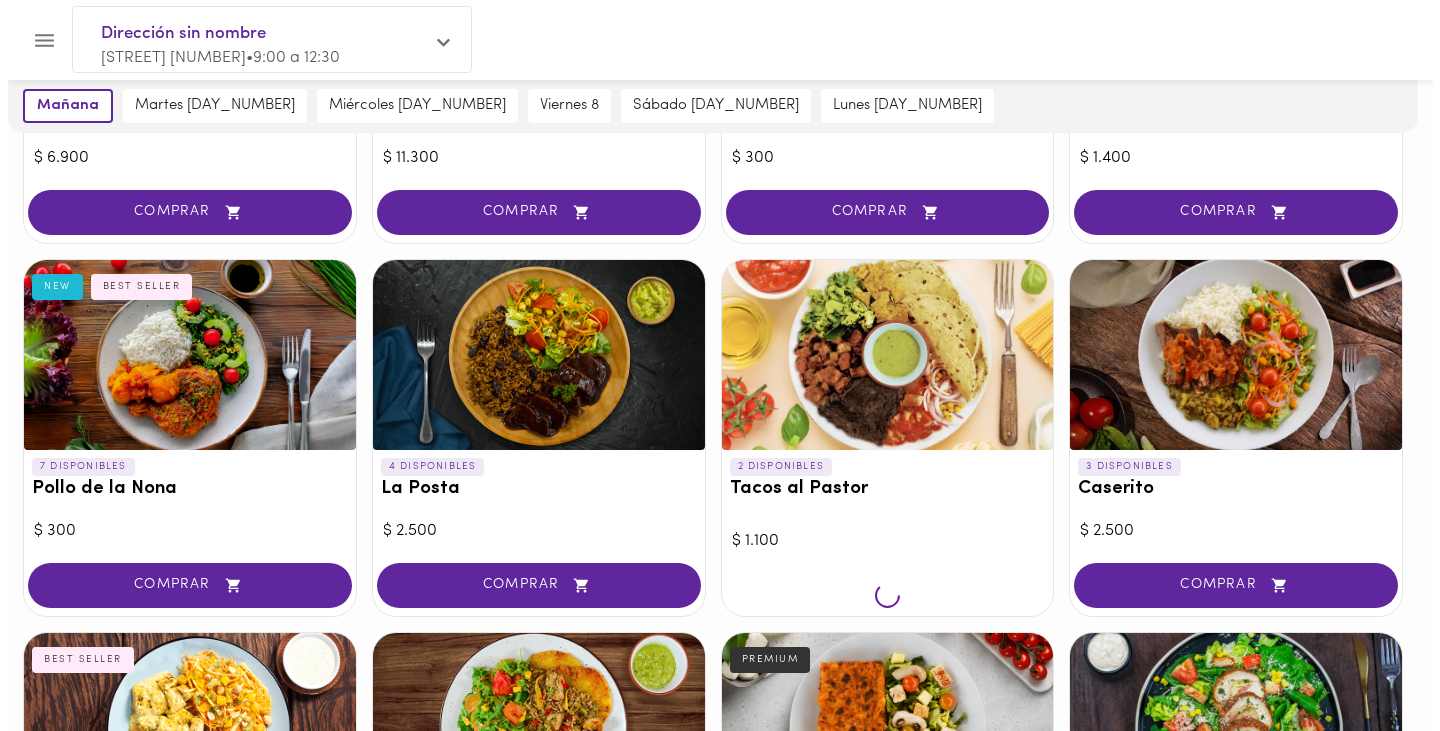 scroll, scrollTop: 762, scrollLeft: 0, axis: vertical 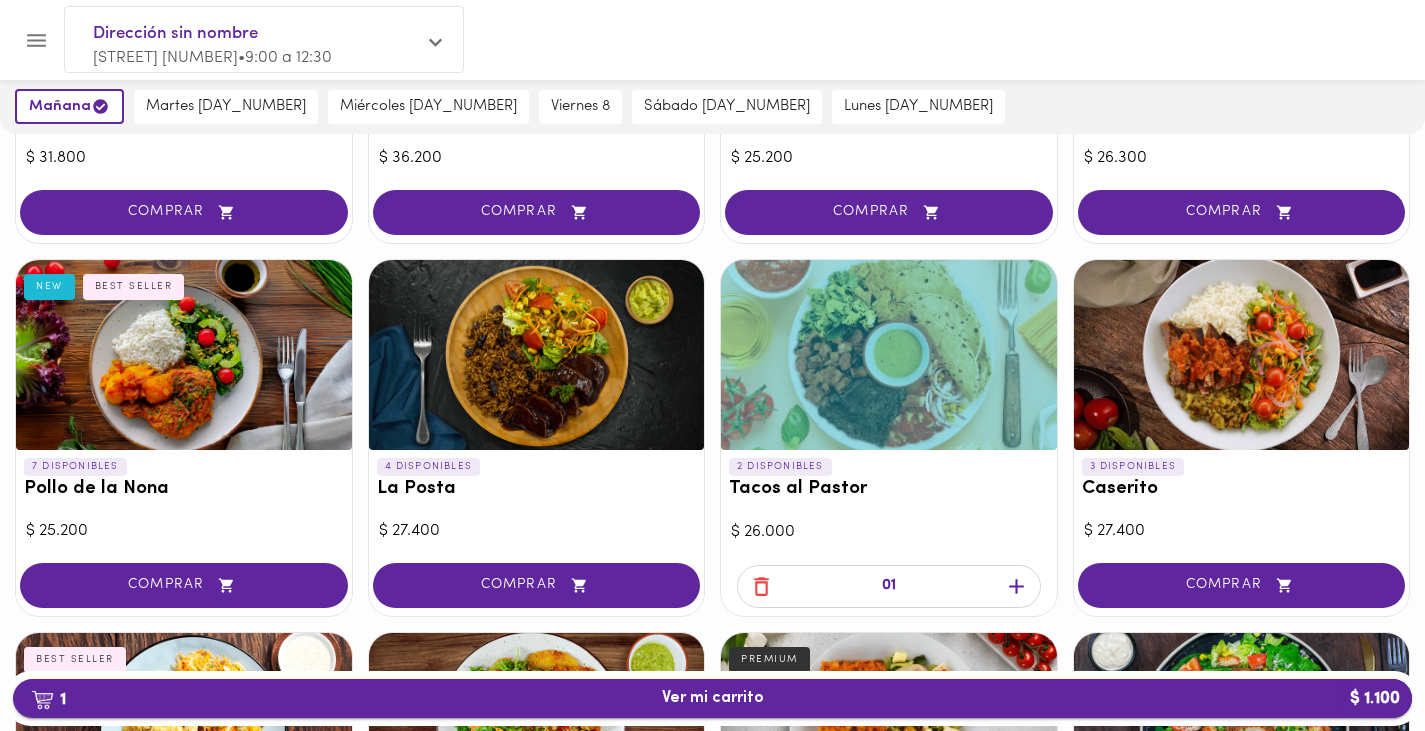 click on "1 Ver mi carrito $ 1.100" at bounding box center [713, 698] 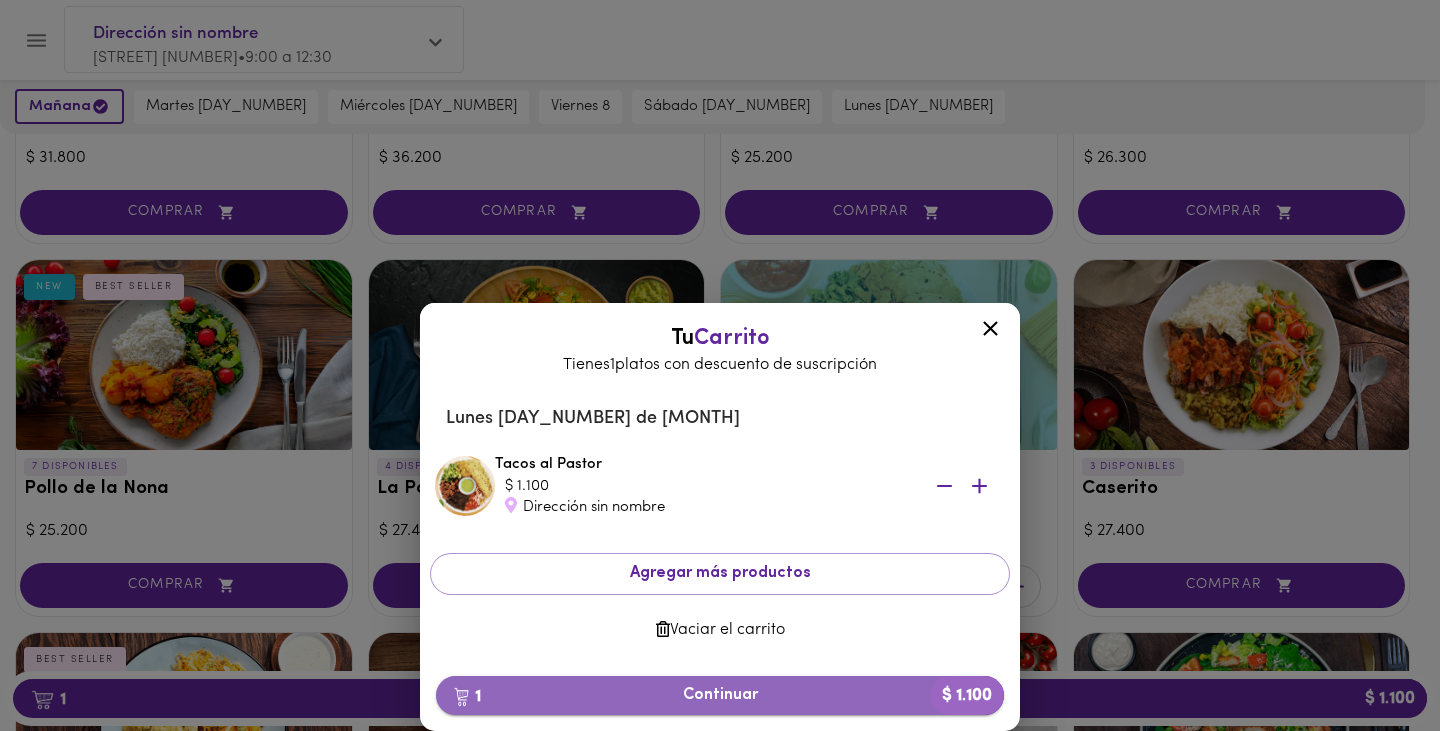 click on "1 Continuar $ 1.100" at bounding box center (720, 695) 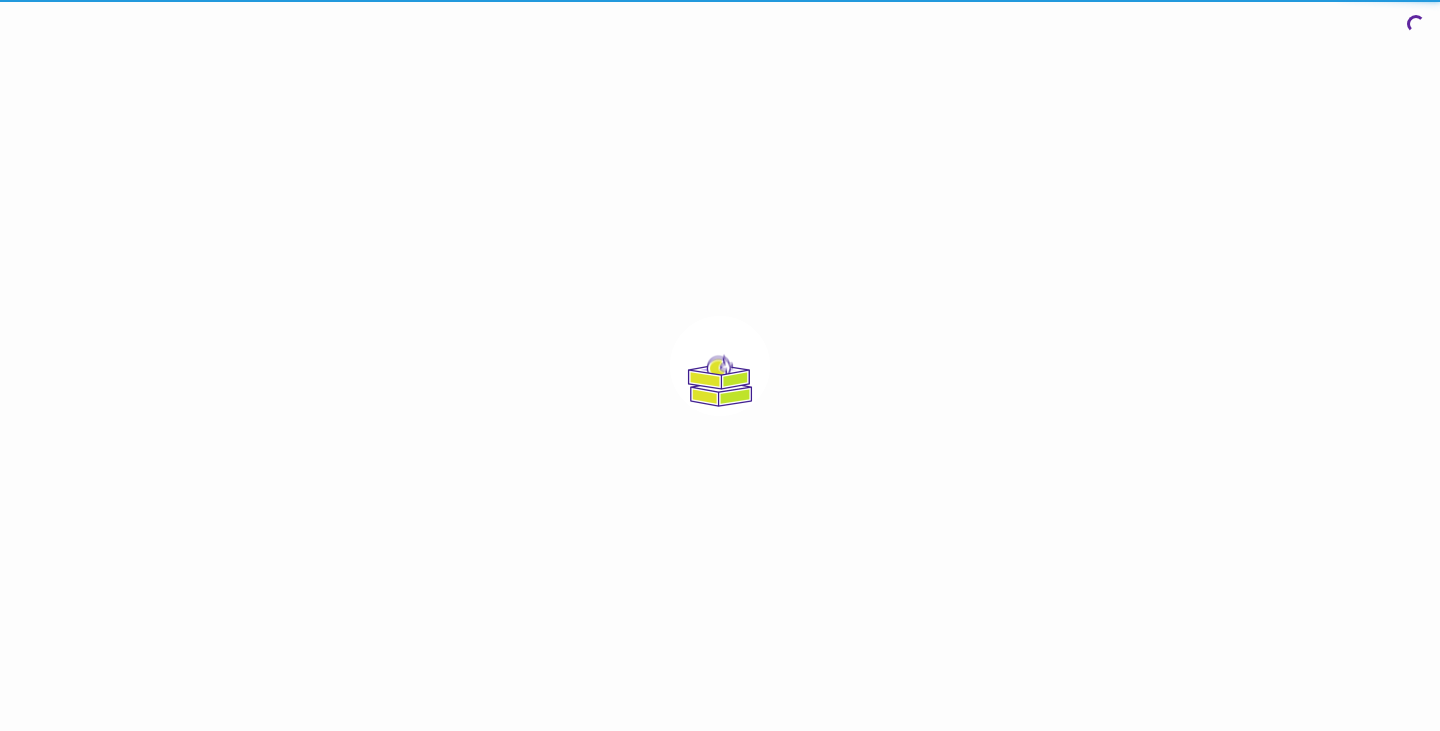 scroll, scrollTop: 0, scrollLeft: 0, axis: both 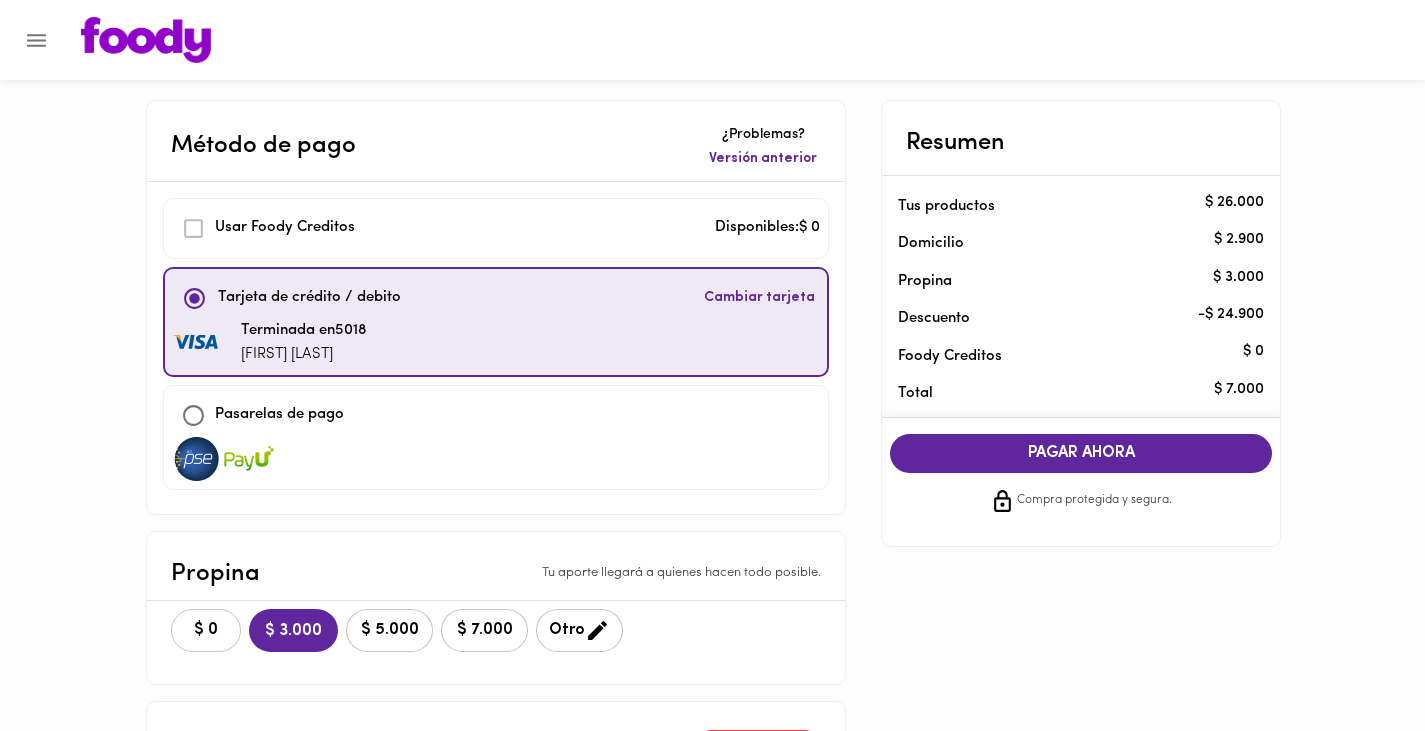 click on "$ 0" at bounding box center [206, 630] 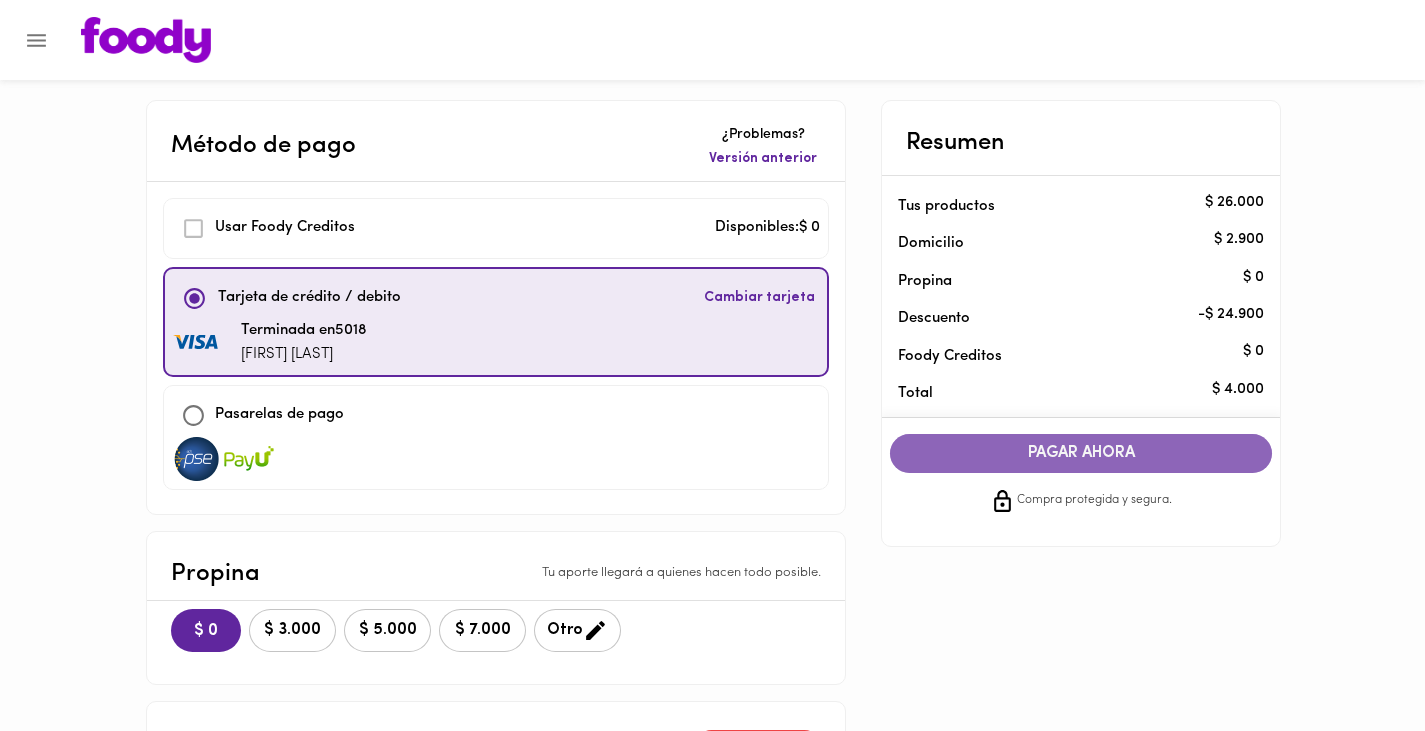 click on "PAGAR AHORA" at bounding box center [1081, 453] 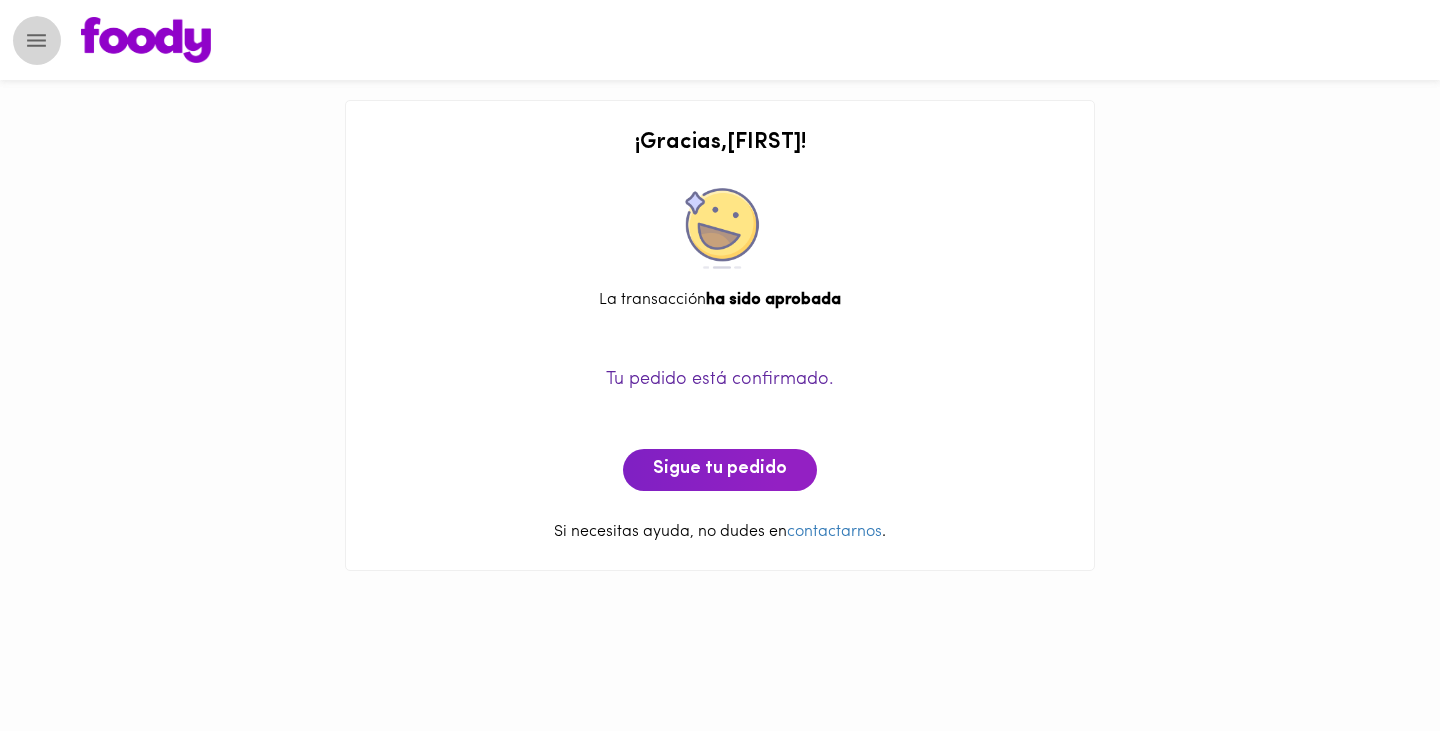 click 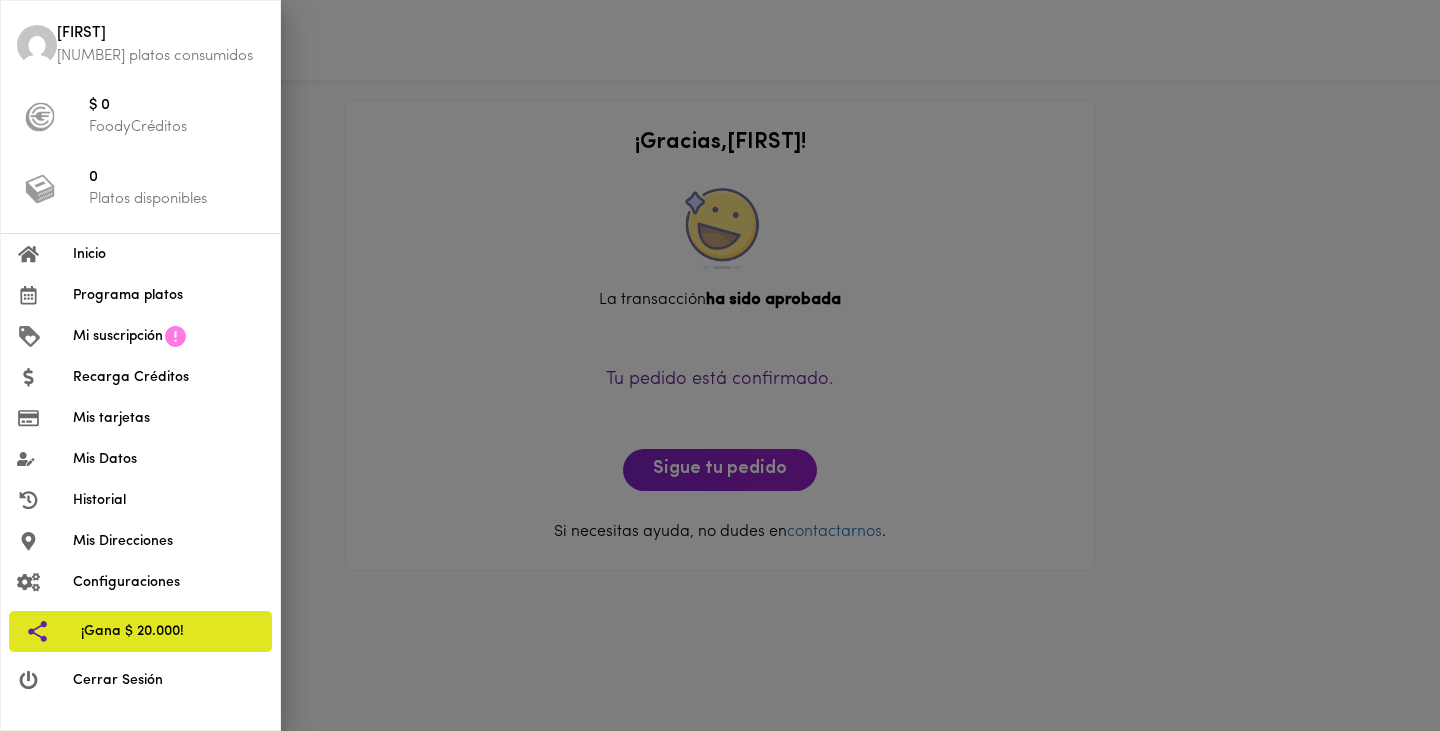click at bounding box center [720, 365] 